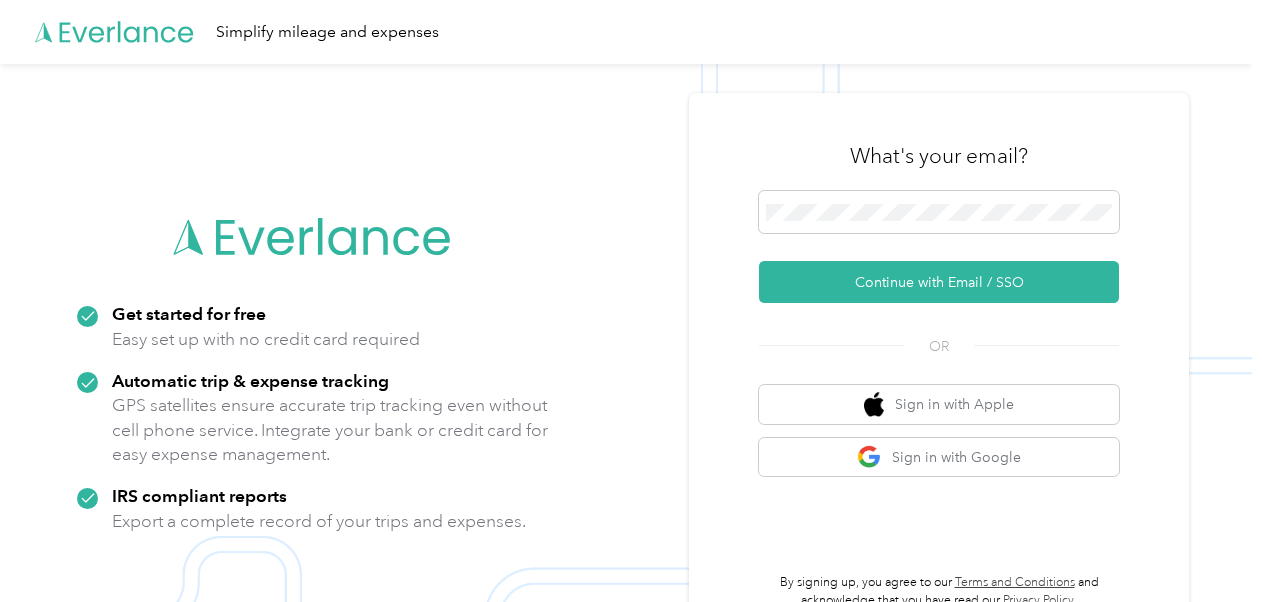 scroll, scrollTop: 0, scrollLeft: 0, axis: both 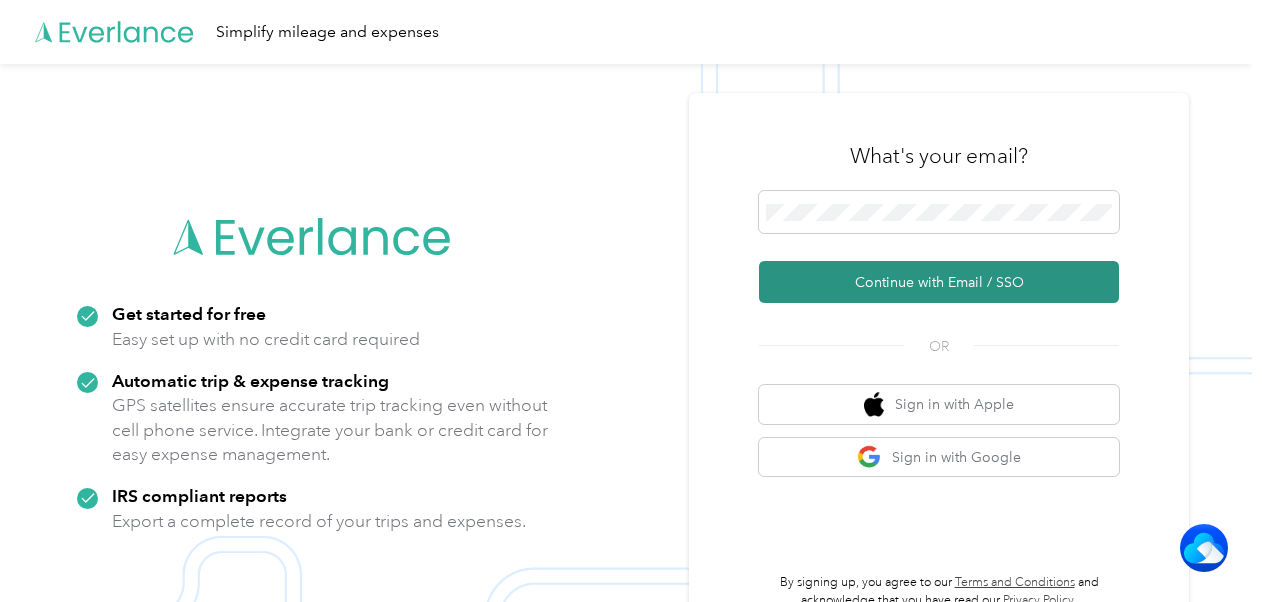 click on "Continue with Email / SSO" at bounding box center [939, 282] 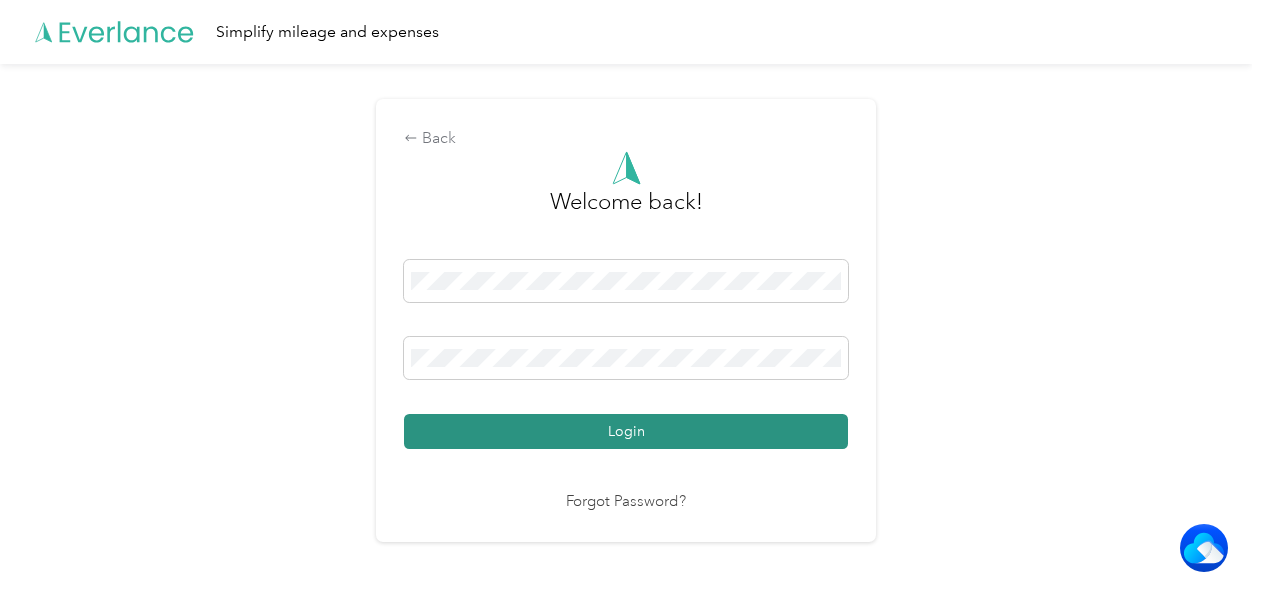 click on "Login" at bounding box center (626, 431) 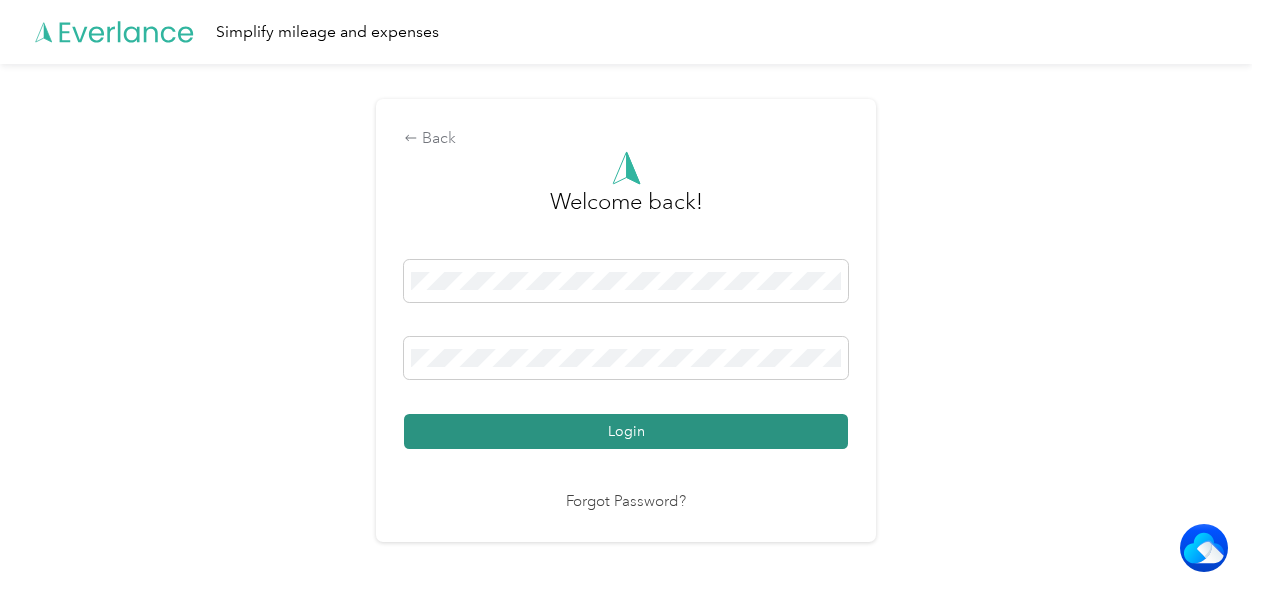 click on "Login" at bounding box center (626, 431) 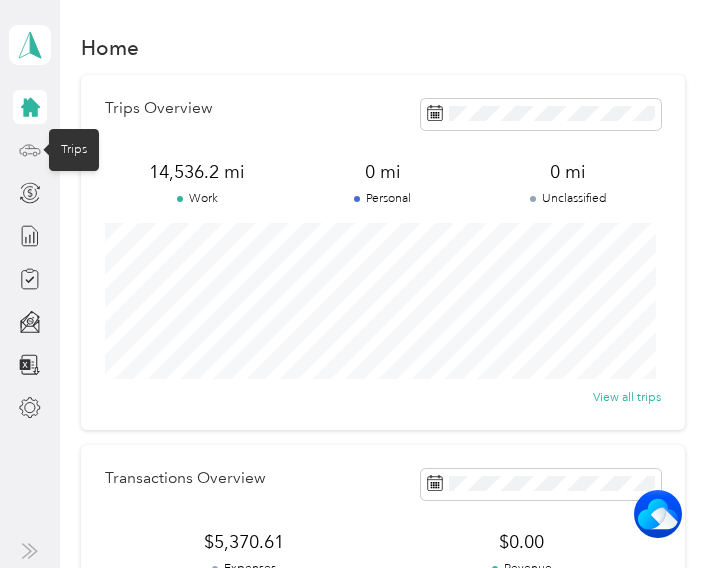 click 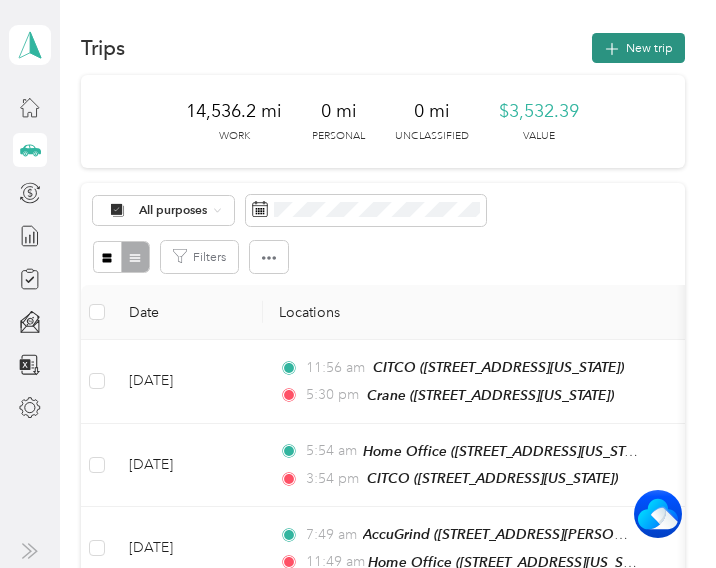 click on "New trip" at bounding box center [638, 48] 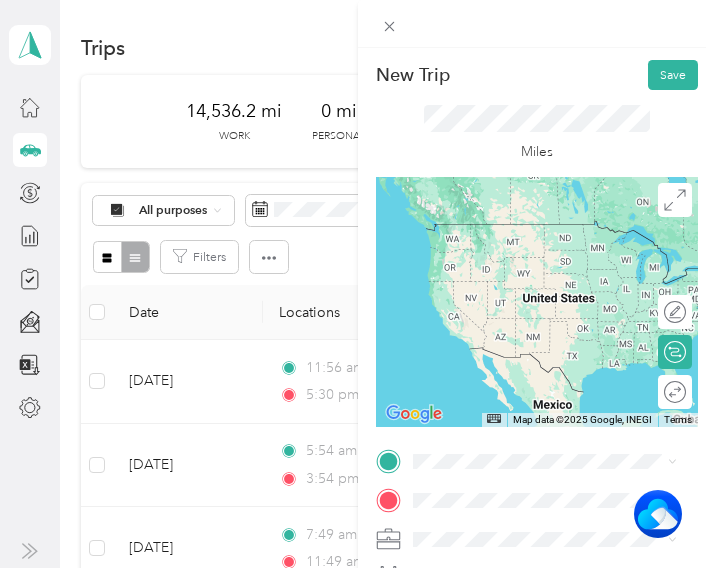 click on "[STREET_ADDRESS][US_STATE]" at bounding box center [535, 271] 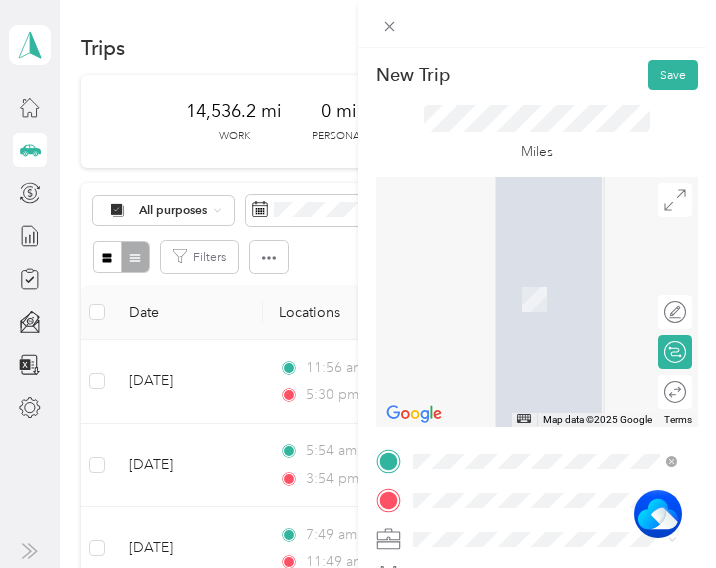 click on "[STREET_ADDRESS][PERSON_NAME][US_STATE]" at bounding box center (551, 326) 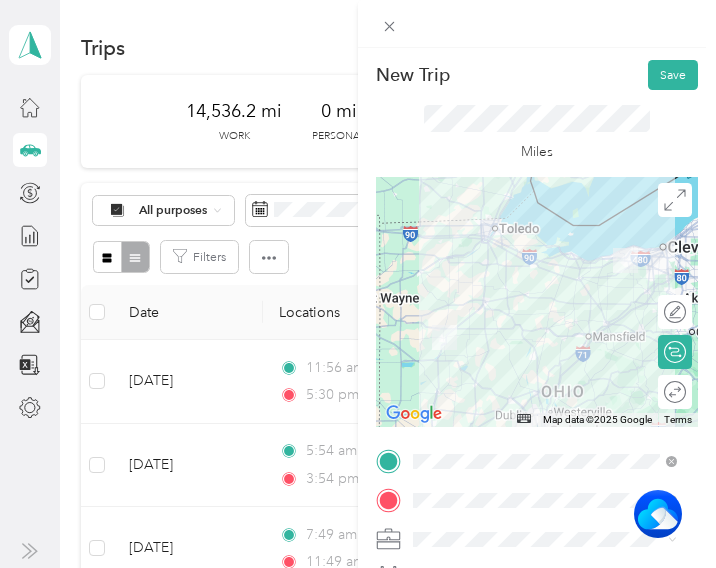 click at bounding box center [537, 302] 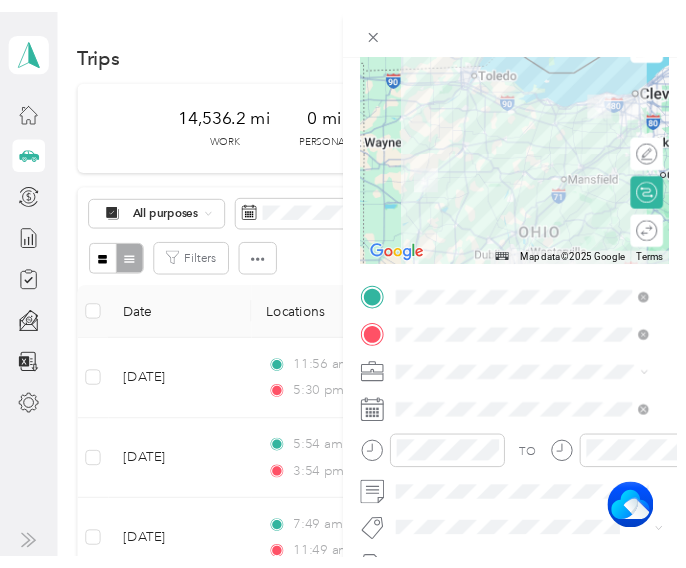scroll, scrollTop: 168, scrollLeft: 0, axis: vertical 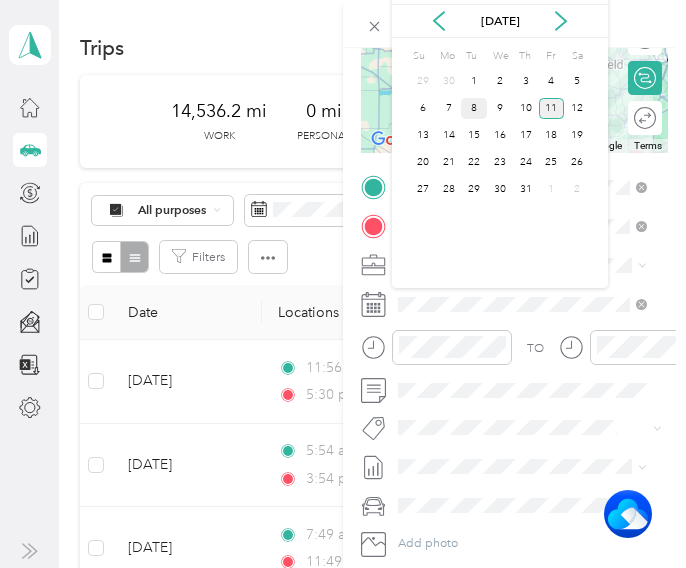 click on "8" at bounding box center [474, 108] 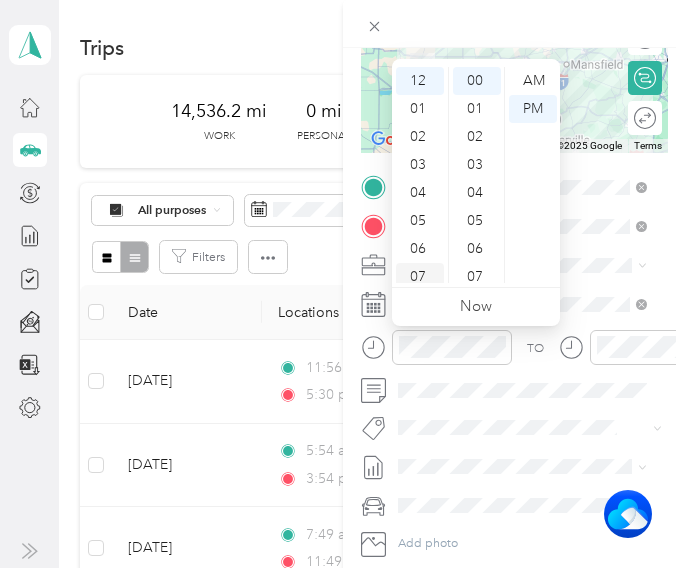 click on "07" at bounding box center (420, 277) 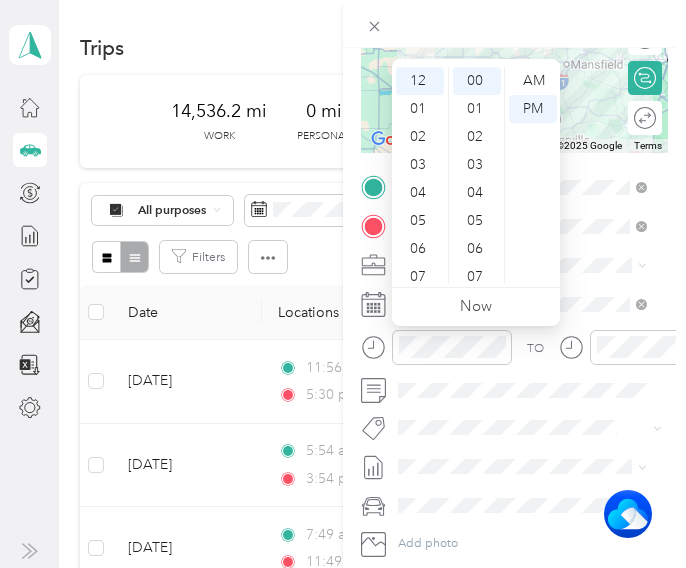 scroll, scrollTop: 120, scrollLeft: 0, axis: vertical 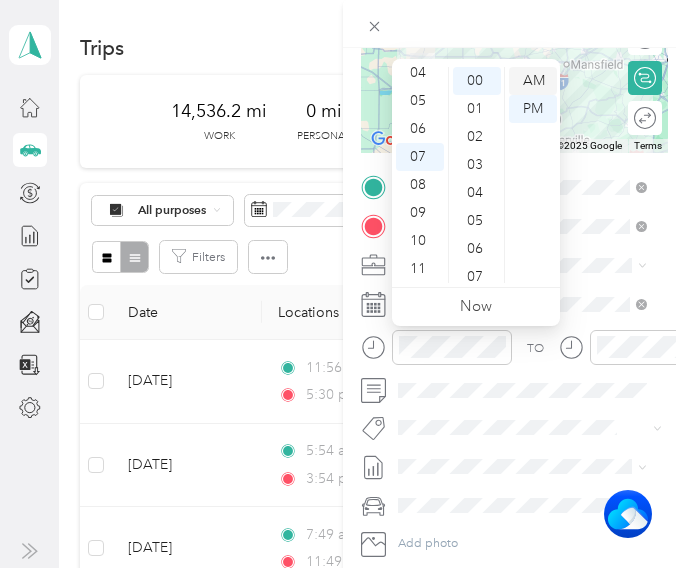 click on "AM" at bounding box center (533, 81) 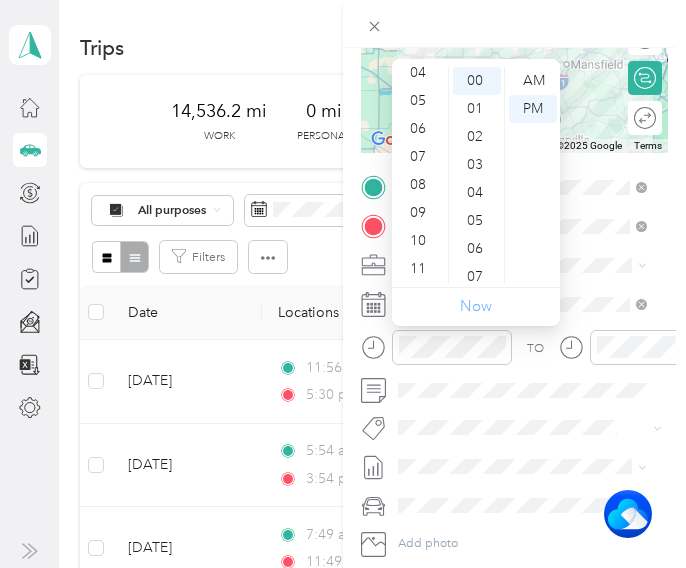 scroll, scrollTop: 0, scrollLeft: 0, axis: both 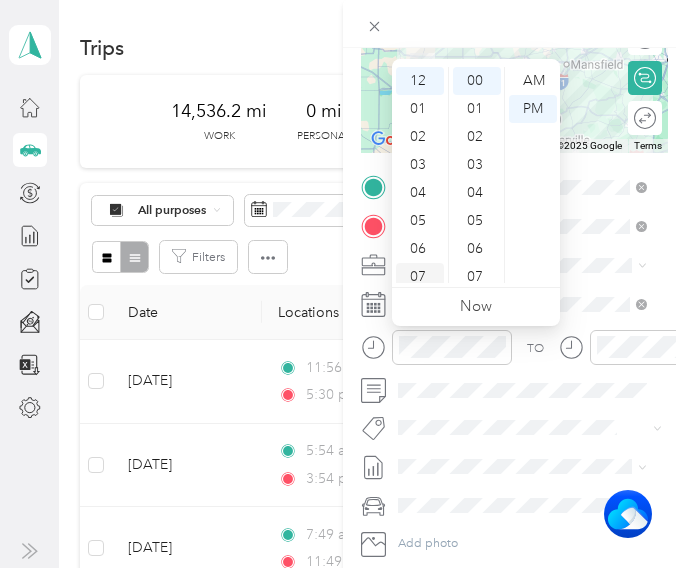 click on "07" at bounding box center (420, 277) 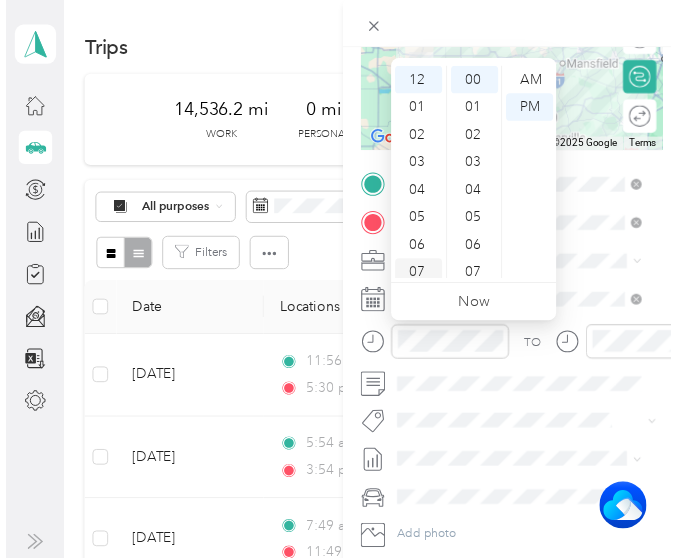 scroll, scrollTop: 120, scrollLeft: 0, axis: vertical 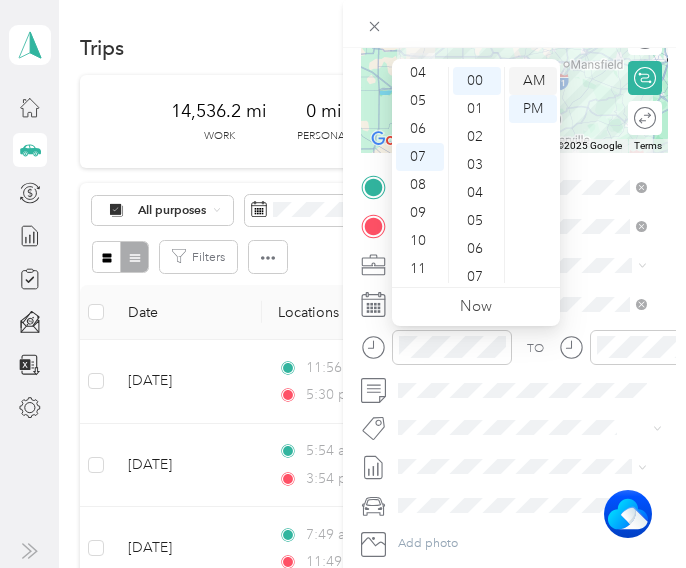 click on "AM" at bounding box center (533, 81) 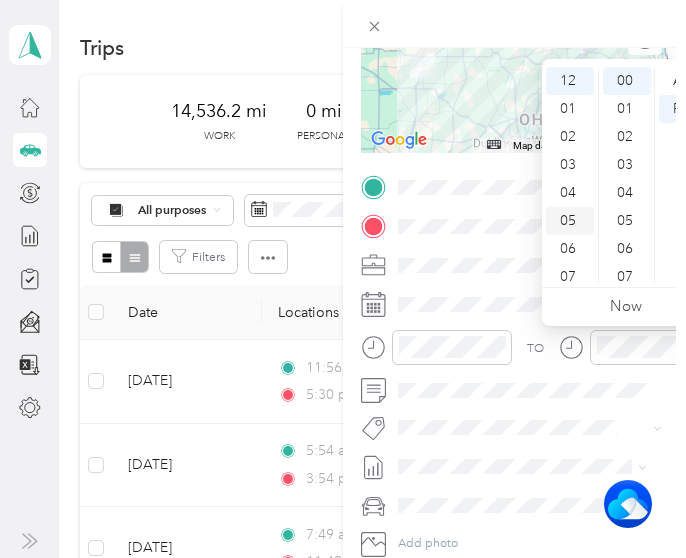 click on "05" at bounding box center (570, 221) 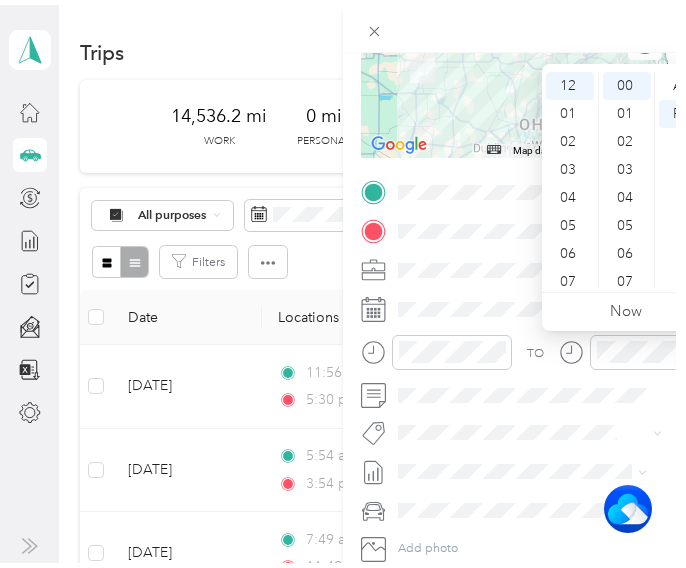 scroll, scrollTop: 120, scrollLeft: 0, axis: vertical 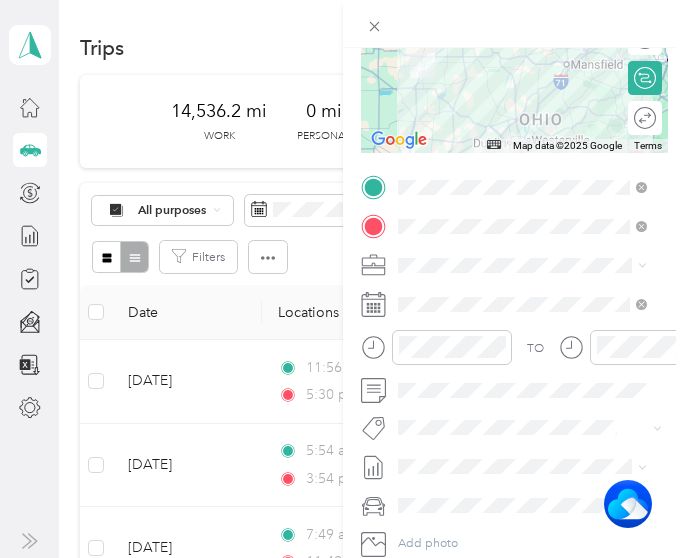 click on "TO Add photo" at bounding box center (514, 385) 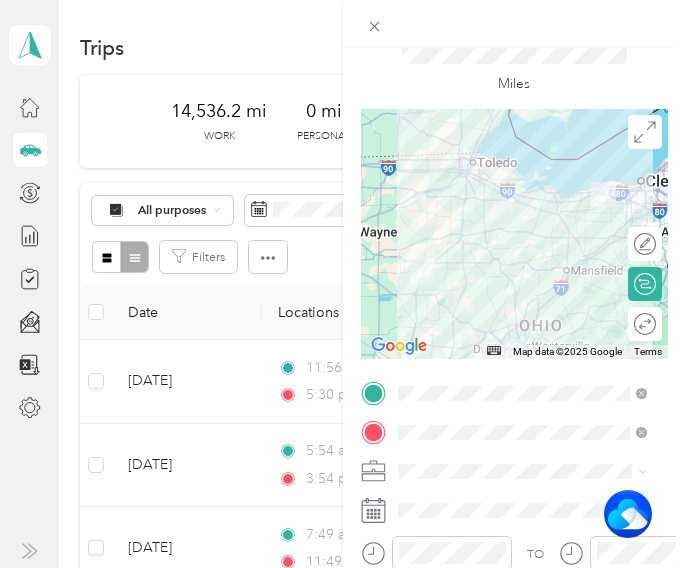 scroll, scrollTop: 0, scrollLeft: 0, axis: both 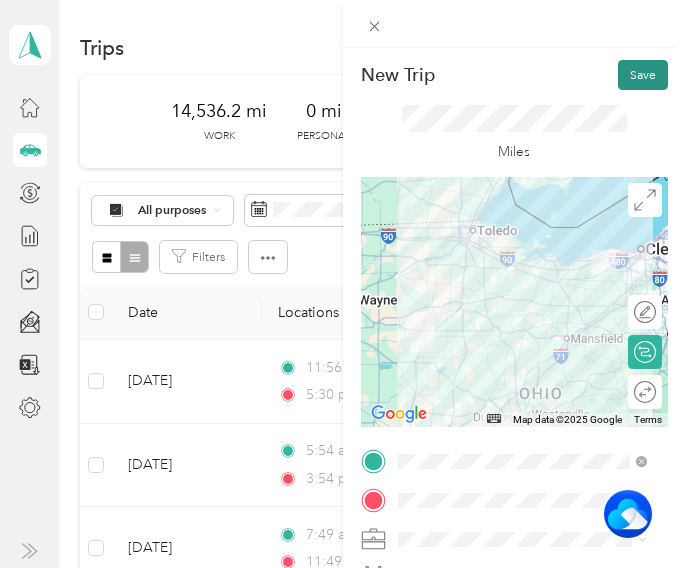 click on "Save" at bounding box center [643, 75] 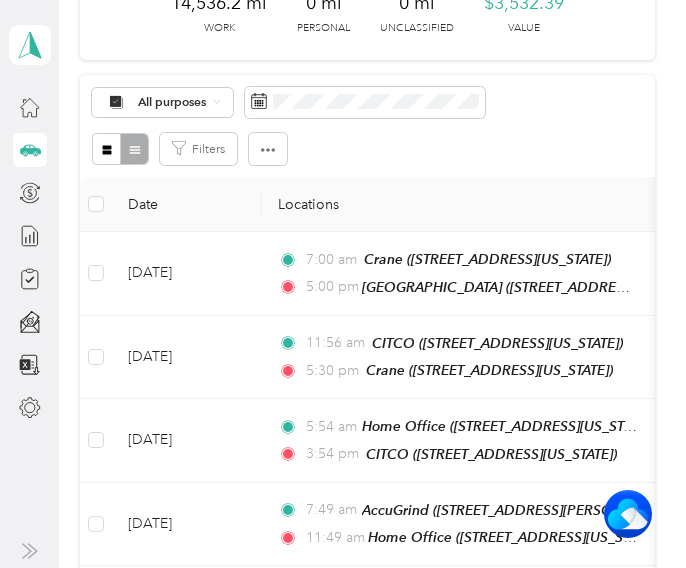 scroll, scrollTop: 0, scrollLeft: 0, axis: both 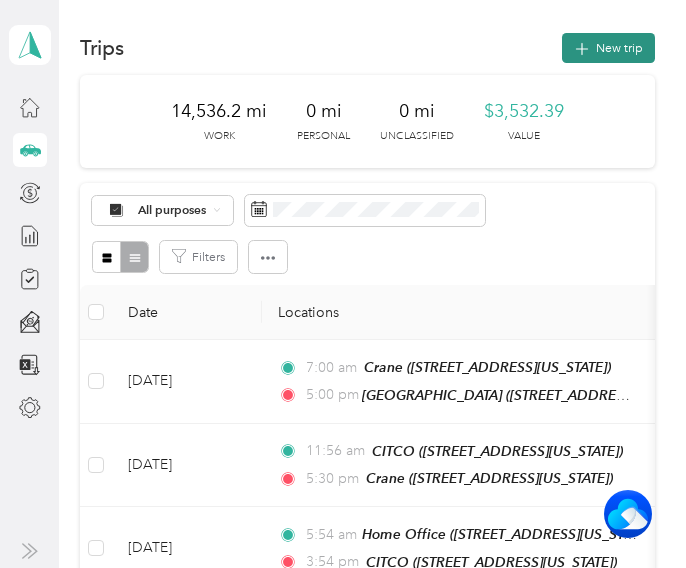 click on "New trip" at bounding box center [608, 48] 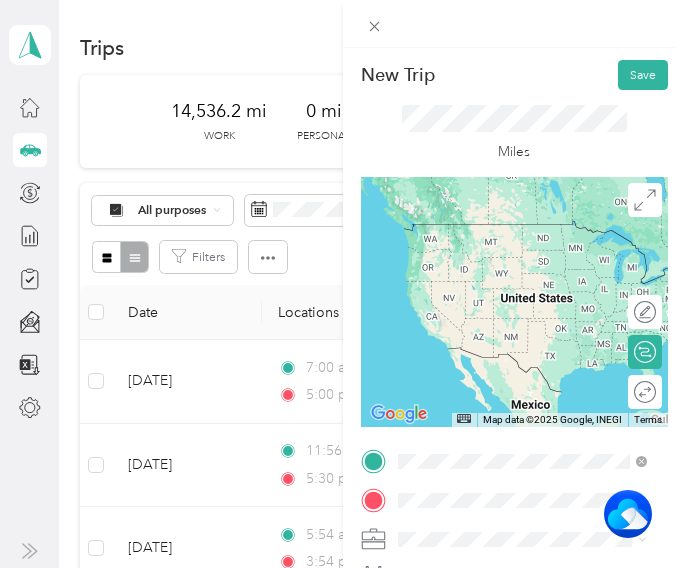 click on "[STREET_ADDRESS][PERSON_NAME][US_STATE]" at bounding box center (536, 287) 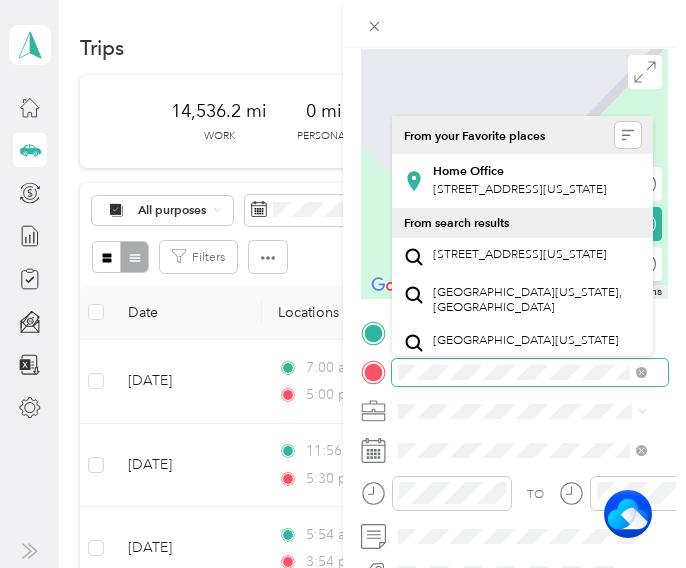scroll, scrollTop: 161, scrollLeft: 0, axis: vertical 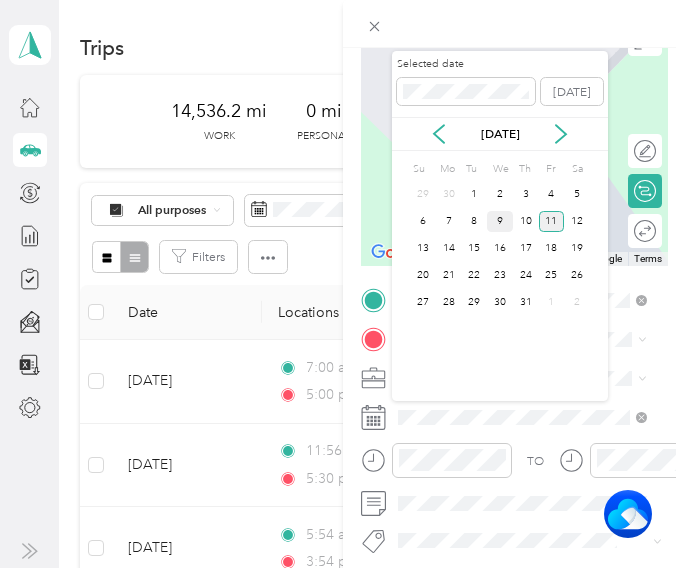 click on "9" at bounding box center (500, 221) 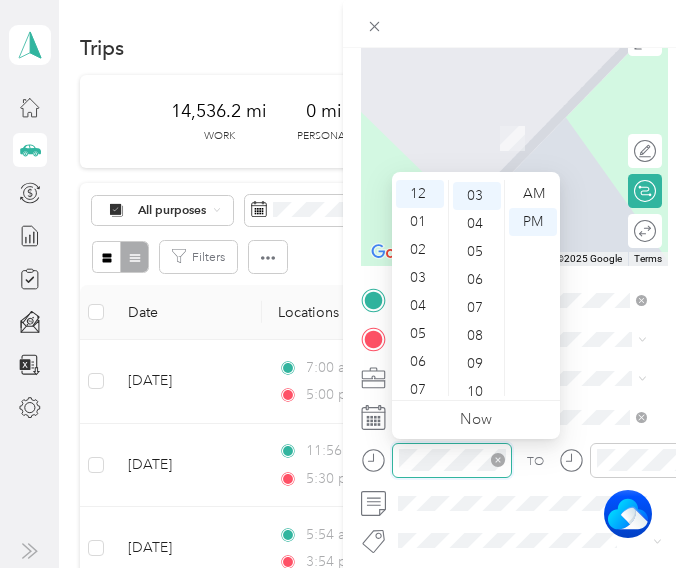 scroll, scrollTop: 84, scrollLeft: 0, axis: vertical 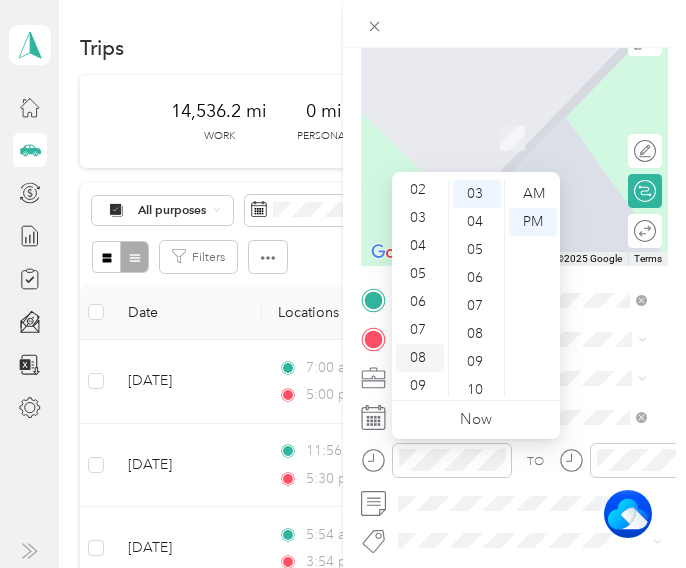 click on "08" at bounding box center [420, 358] 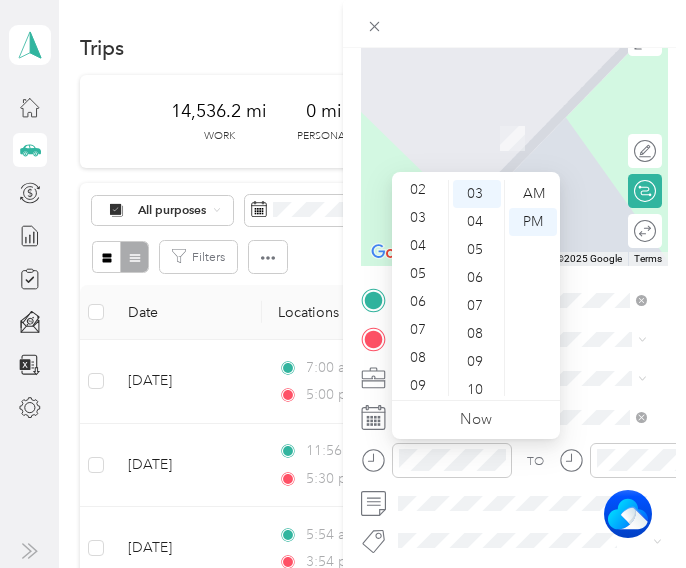 scroll, scrollTop: 120, scrollLeft: 0, axis: vertical 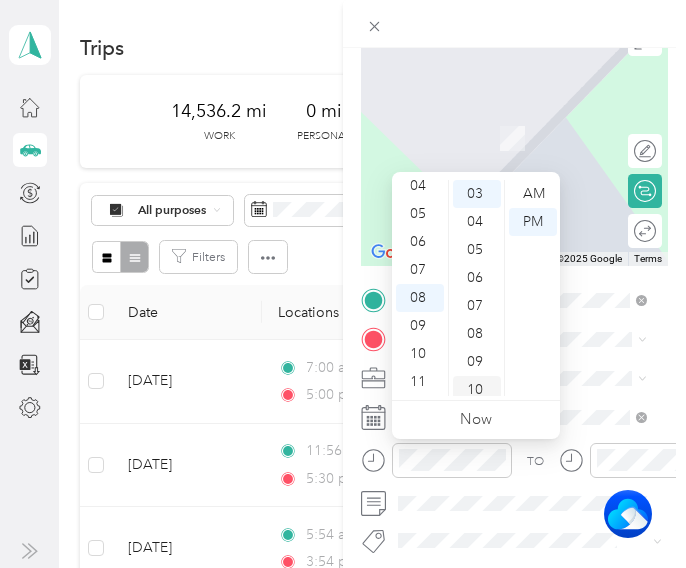 click on "10" at bounding box center (477, 390) 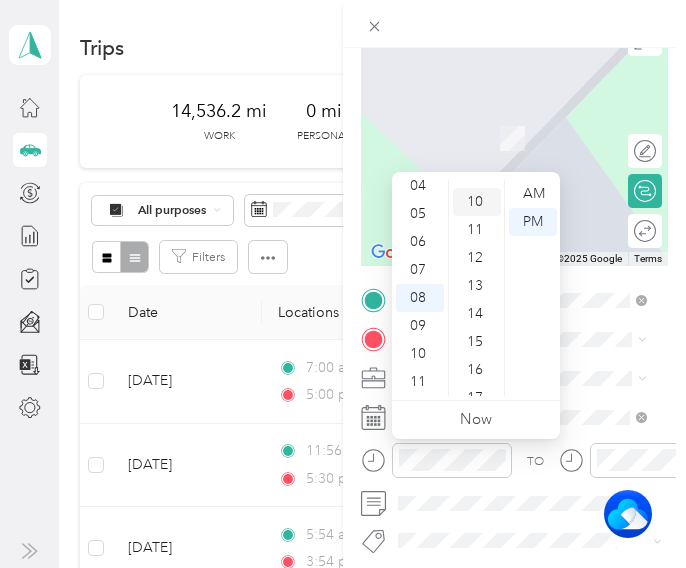 scroll, scrollTop: 280, scrollLeft: 0, axis: vertical 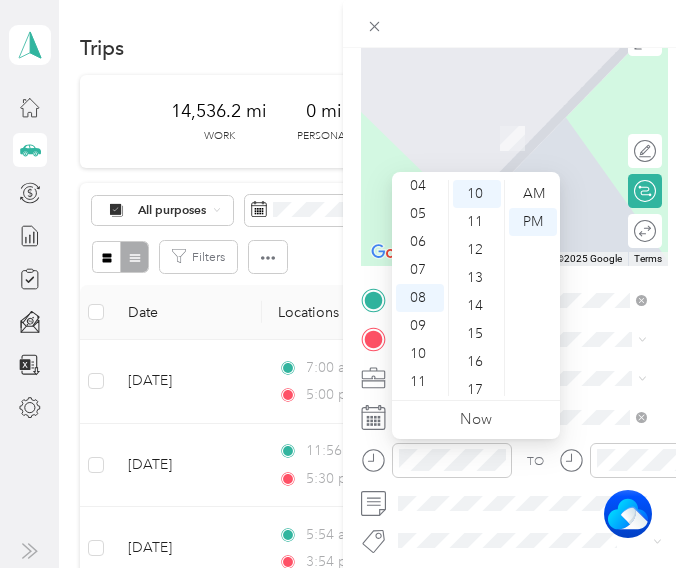 click on "TO Add photo" at bounding box center [514, 498] 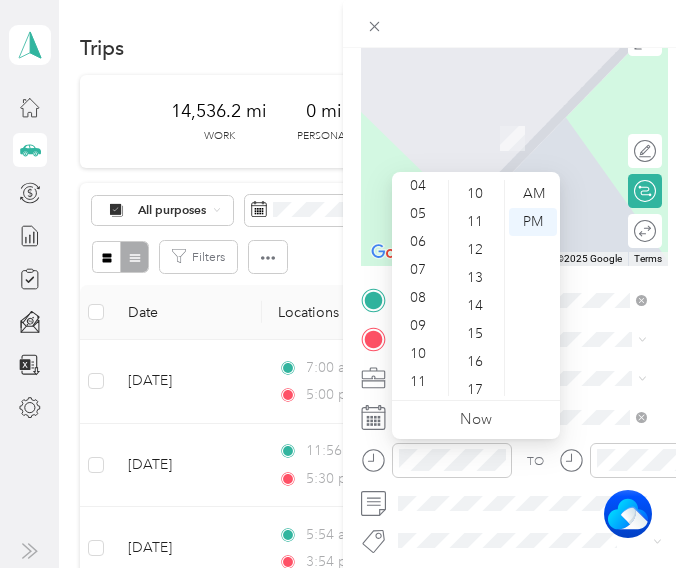 scroll, scrollTop: 2, scrollLeft: 0, axis: vertical 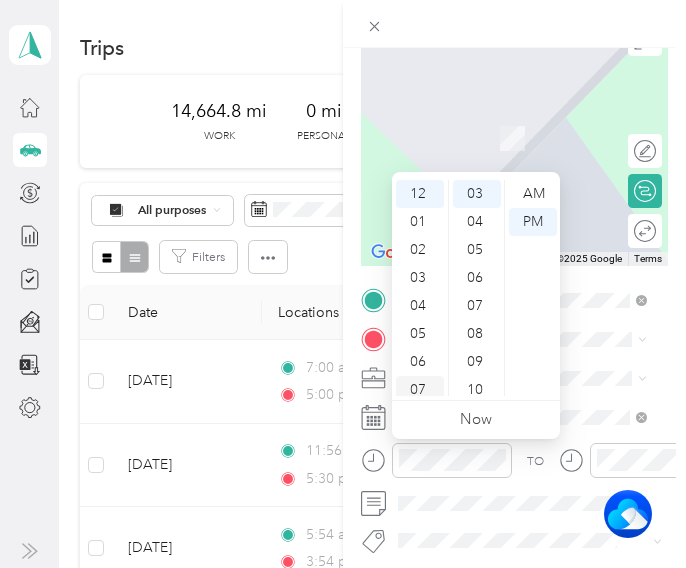 click on "07" at bounding box center [420, 390] 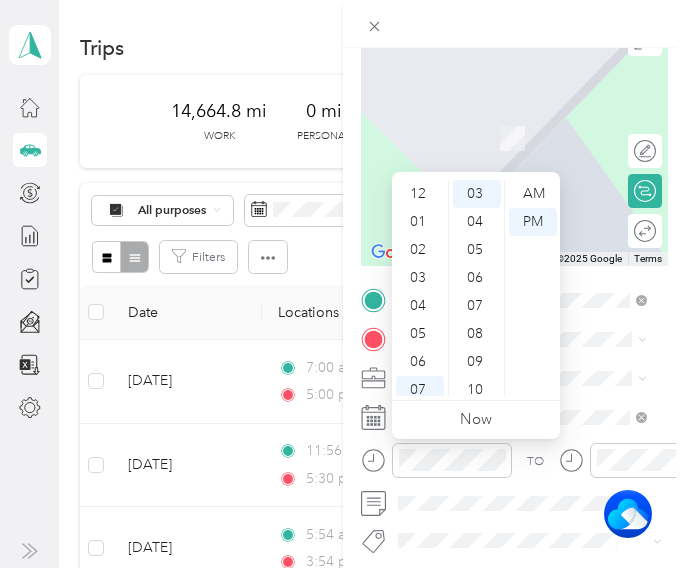 scroll, scrollTop: 120, scrollLeft: 0, axis: vertical 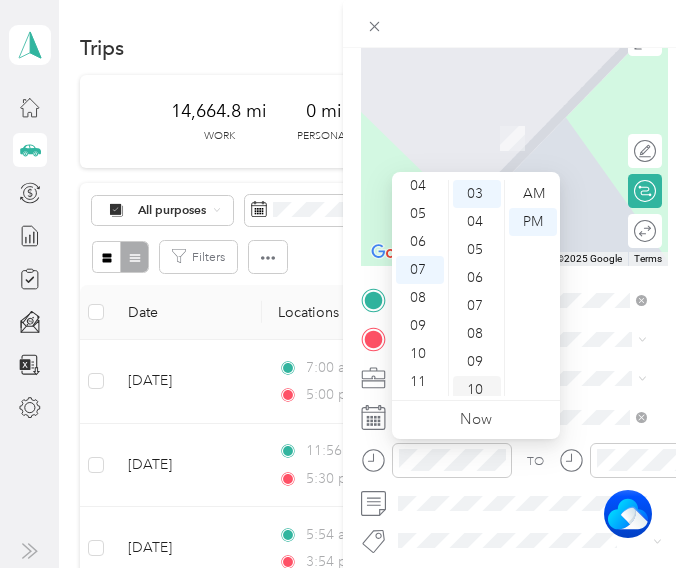 click on "10" at bounding box center (477, 390) 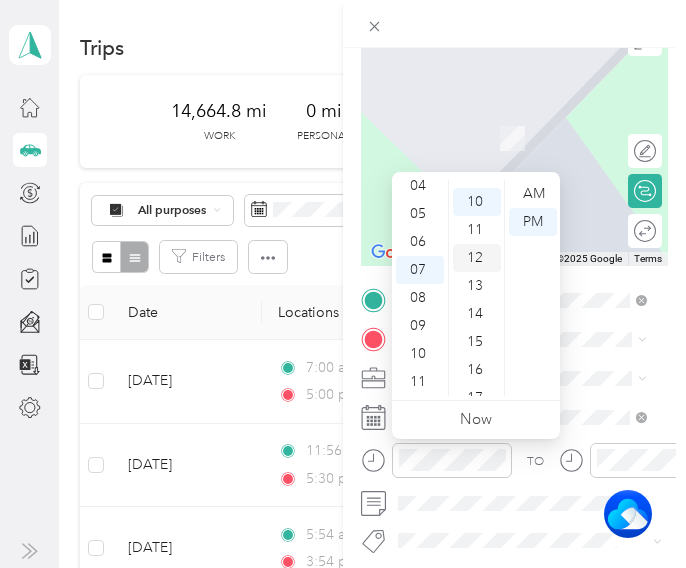 scroll, scrollTop: 280, scrollLeft: 0, axis: vertical 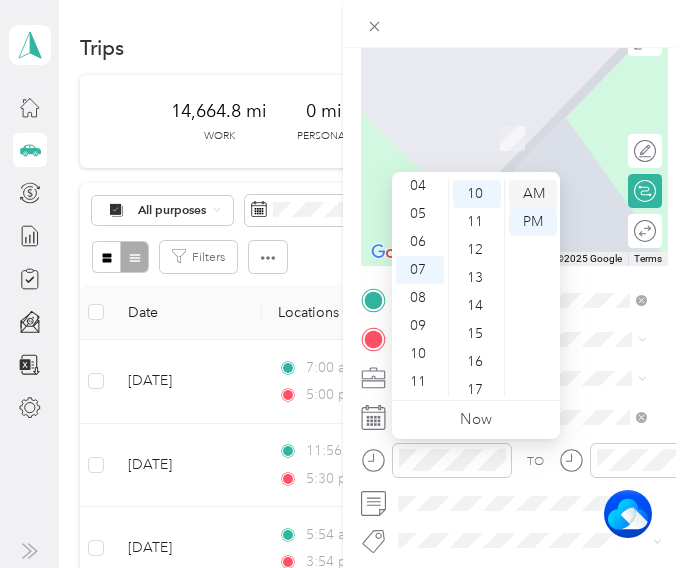 click on "AM" at bounding box center (533, 194) 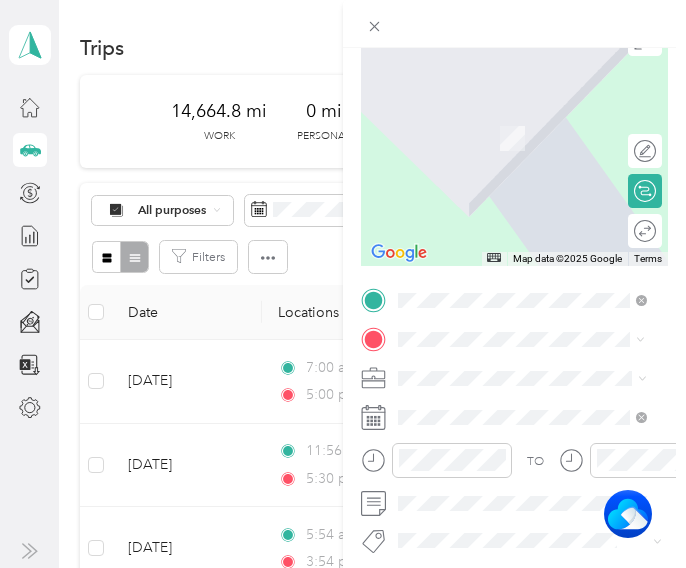 click on "[STREET_ADDRESS][US_STATE]" at bounding box center (520, 156) 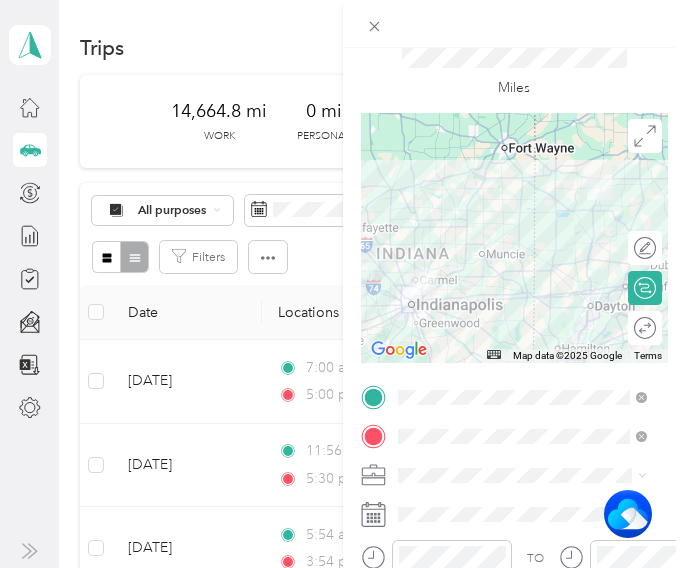 scroll, scrollTop: 0, scrollLeft: 0, axis: both 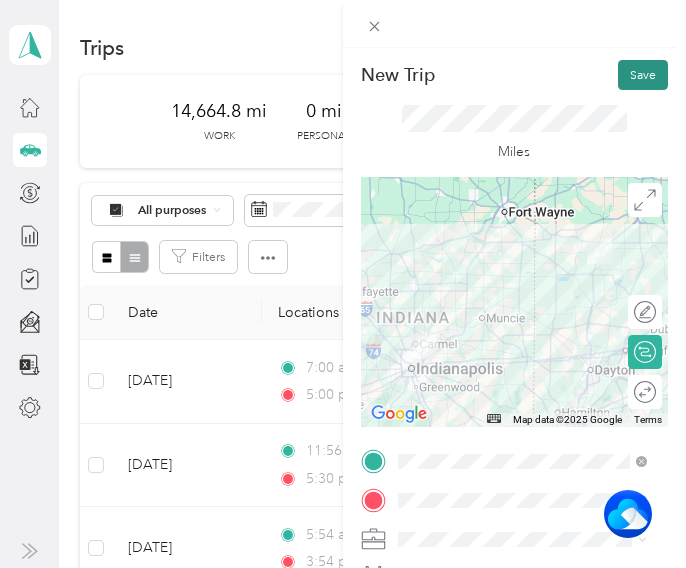 click on "Save" at bounding box center [643, 75] 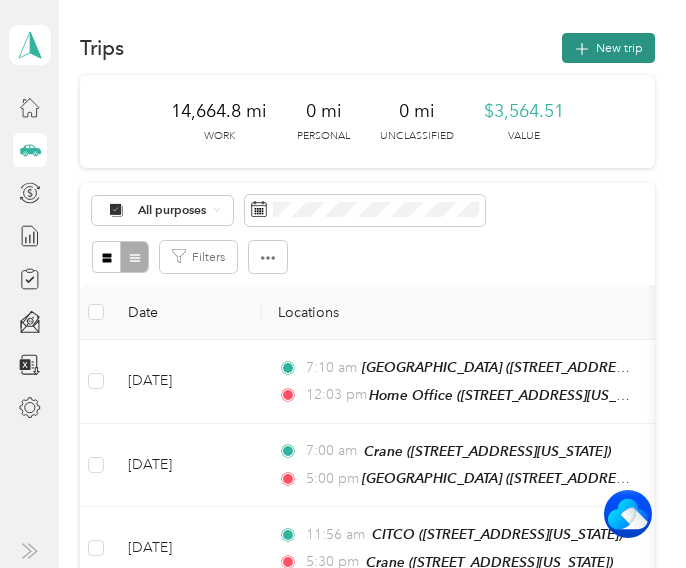 click 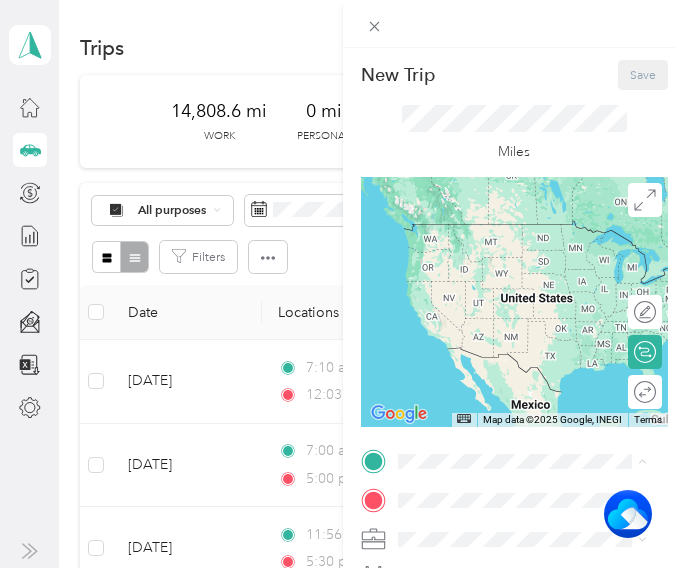 click on "[STREET_ADDRESS][US_STATE]" at bounding box center (520, 332) 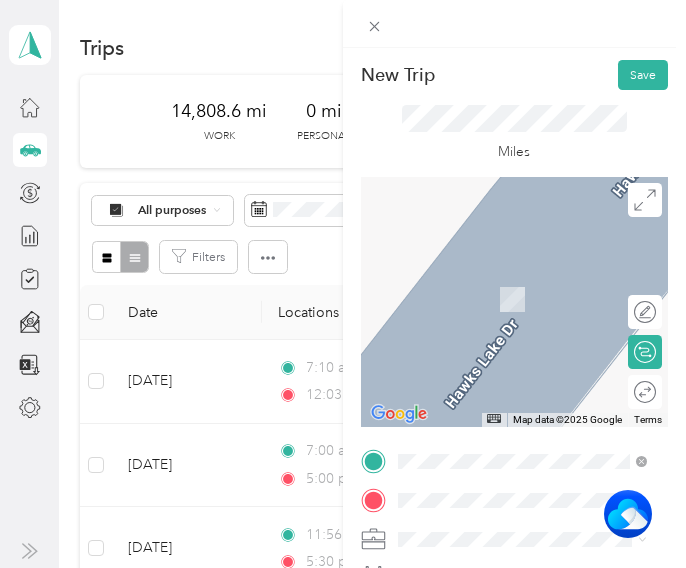 click on "[STREET_ADDRESS][US_STATE]" at bounding box center [520, 314] 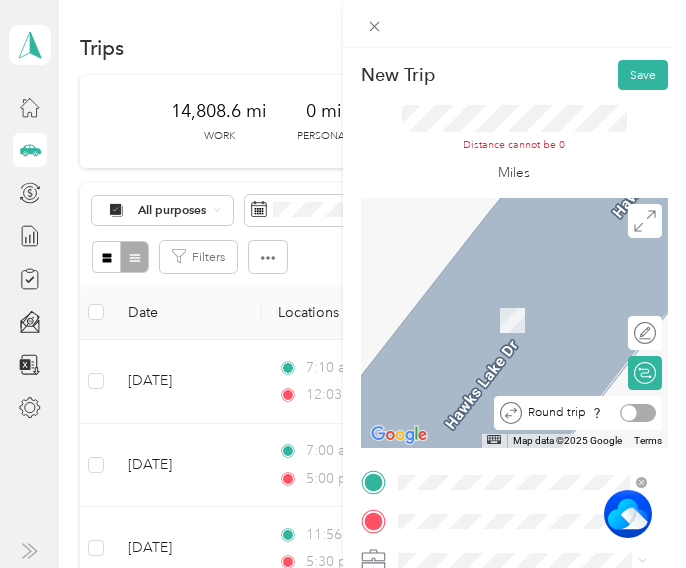 click at bounding box center [638, 413] 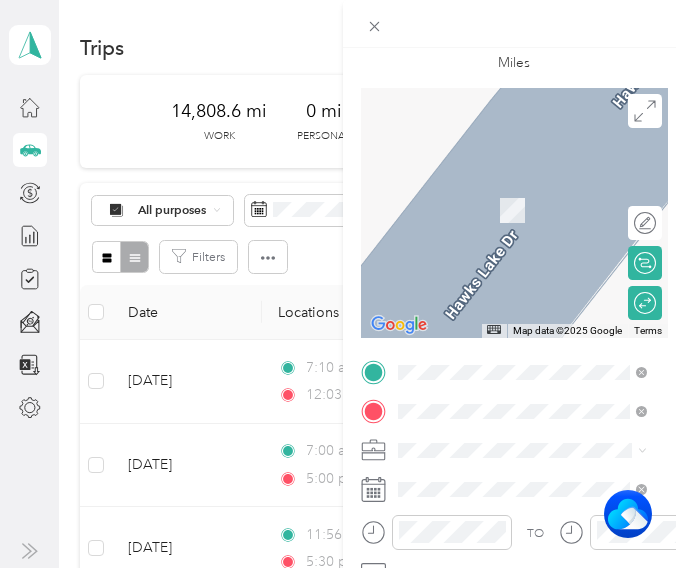 scroll, scrollTop: 118, scrollLeft: 0, axis: vertical 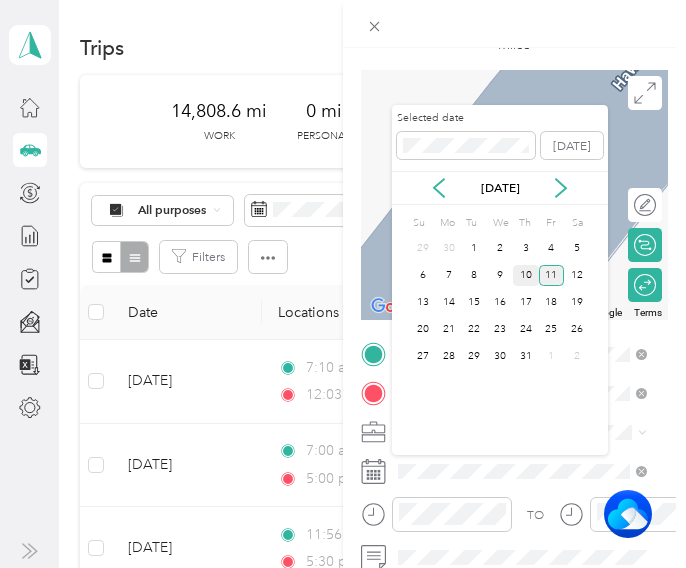 click on "10" at bounding box center [526, 275] 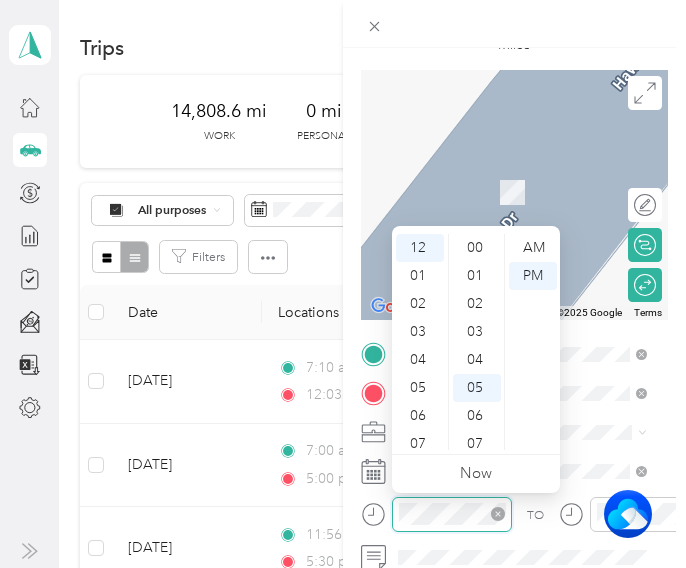 scroll, scrollTop: 140, scrollLeft: 0, axis: vertical 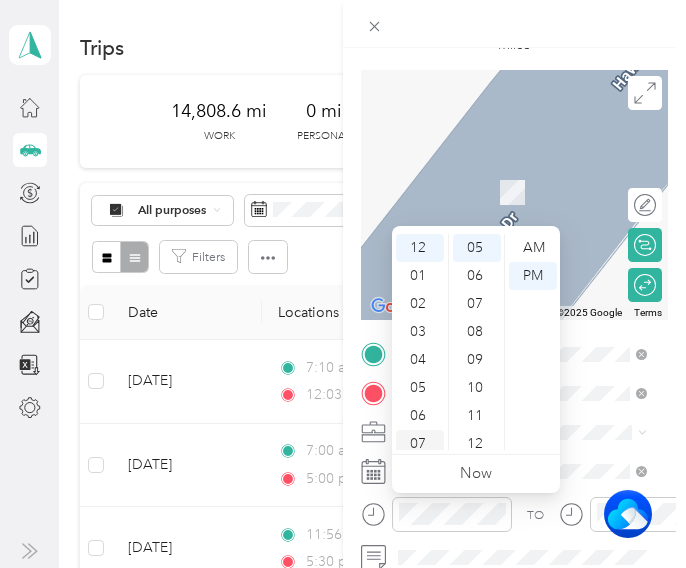 click on "07" at bounding box center [420, 444] 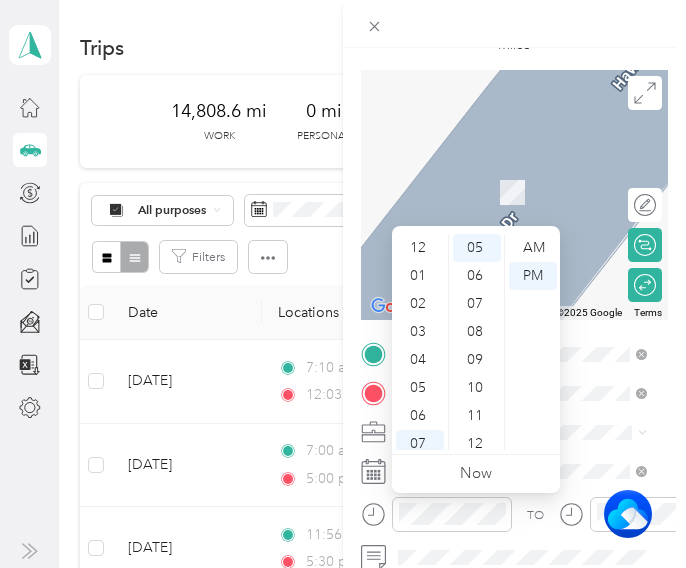 scroll, scrollTop: 120, scrollLeft: 0, axis: vertical 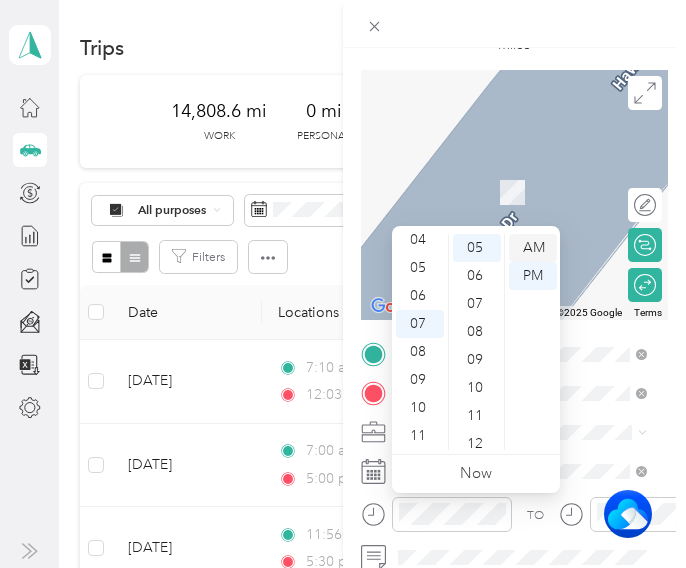 click on "AM" at bounding box center [533, 248] 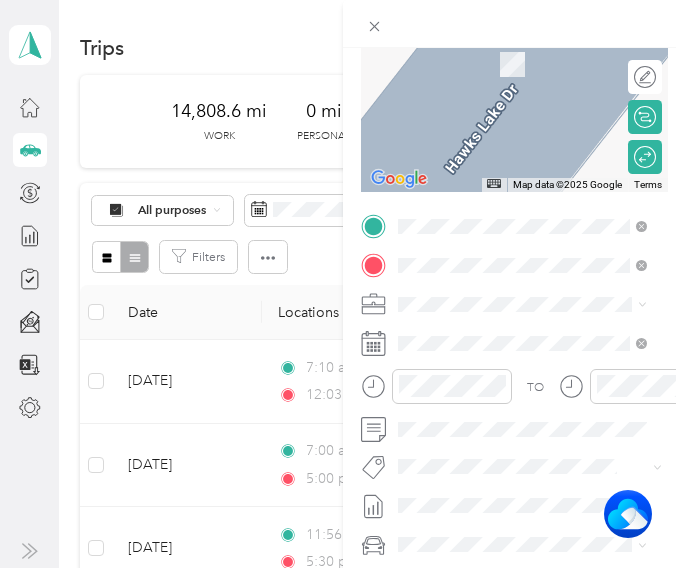 scroll, scrollTop: 272, scrollLeft: 0, axis: vertical 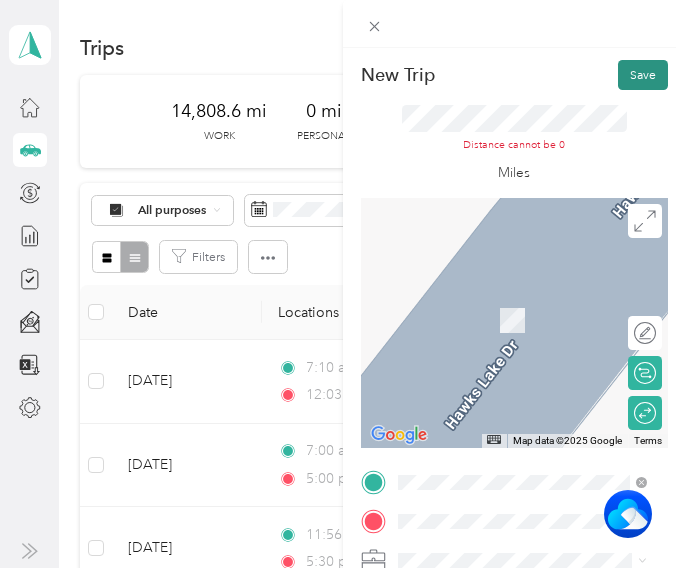click on "Save" at bounding box center [643, 75] 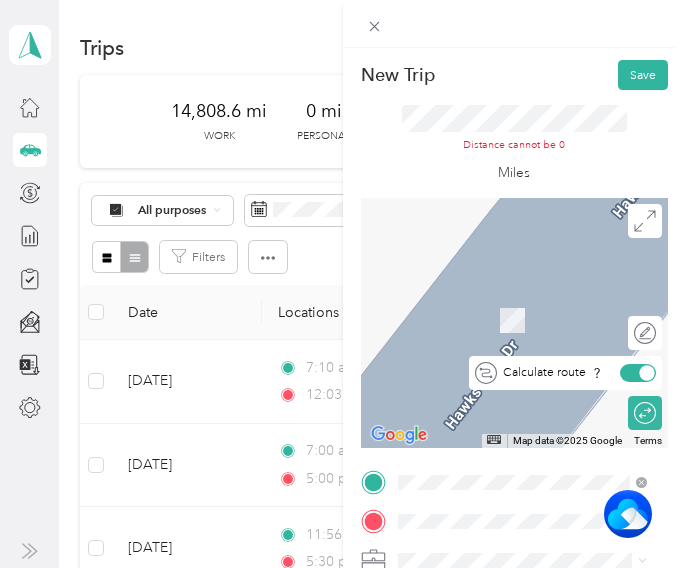click at bounding box center (646, 372) 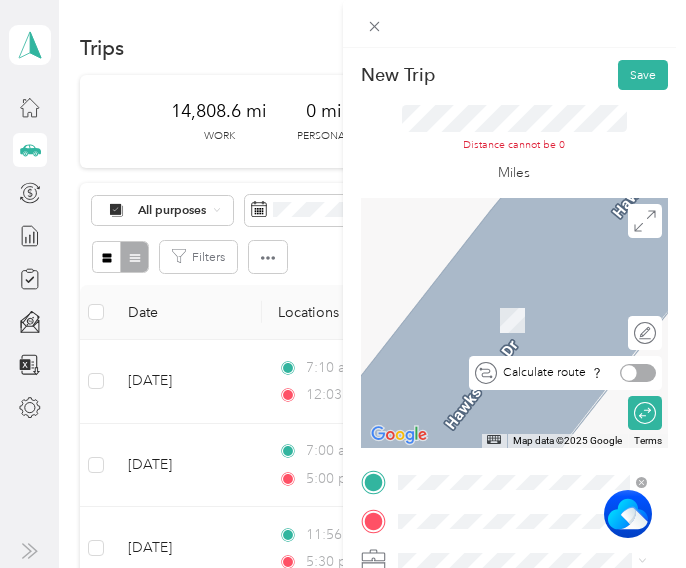 click at bounding box center (628, 372) 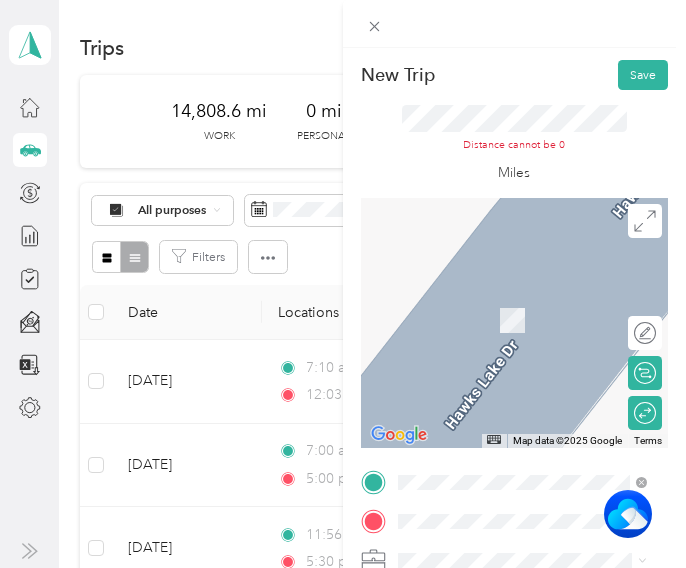click on "Noble Romans [STREET_ADDRESS][US_STATE]" at bounding box center [520, 330] 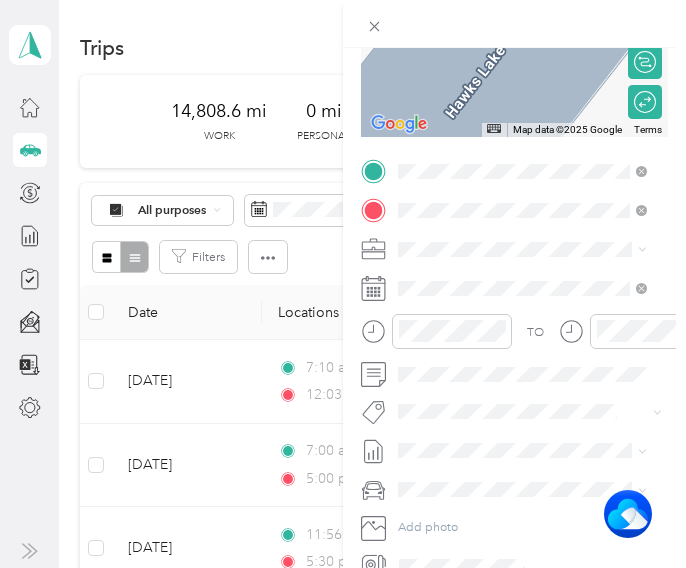 scroll, scrollTop: 316, scrollLeft: 0, axis: vertical 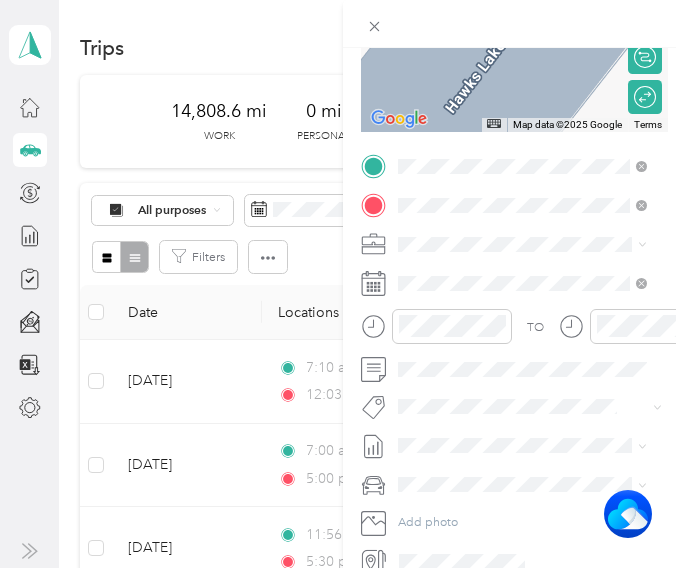 click on "[GEOGRAPHIC_DATA]
[US_STATE], [GEOGRAPHIC_DATA]" at bounding box center (529, 366) 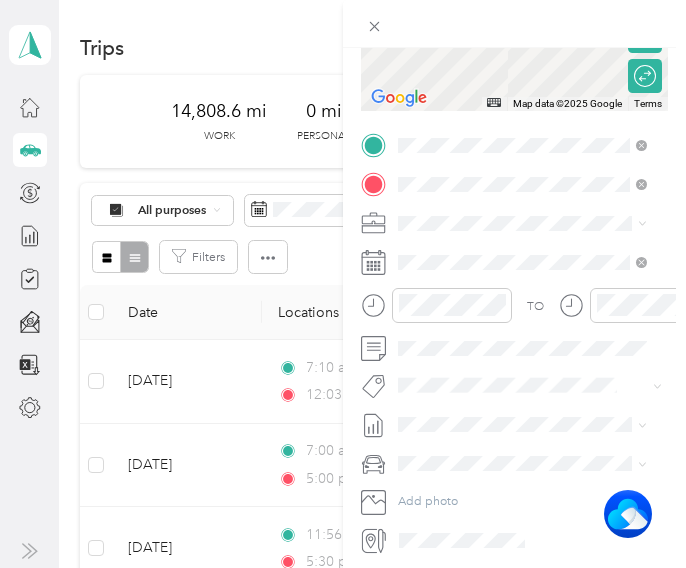 scroll, scrollTop: 294, scrollLeft: 0, axis: vertical 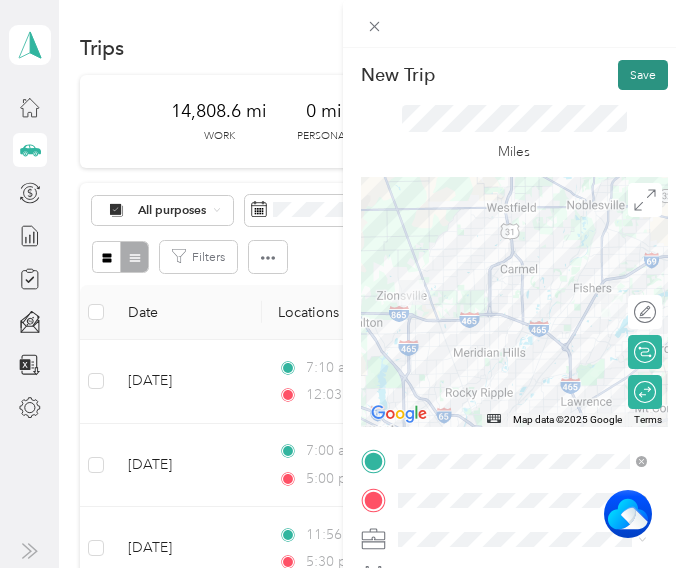 click on "Save" at bounding box center (643, 75) 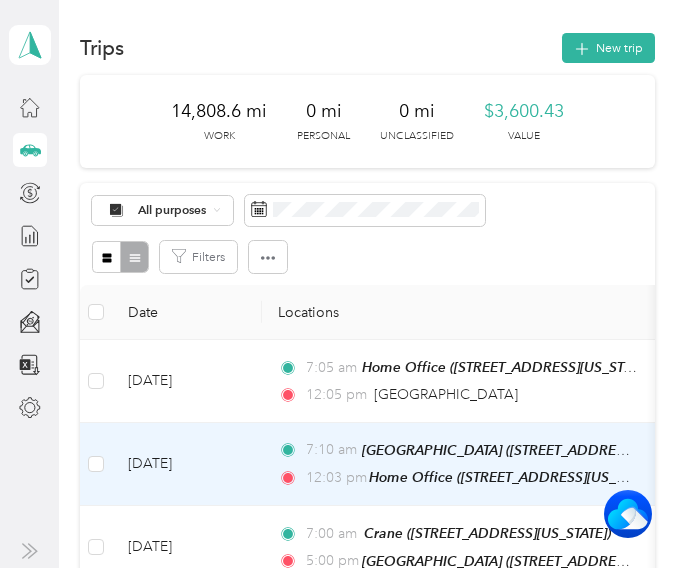 click on "Home Office ([STREET_ADDRESS][US_STATE])" at bounding box center [503, 477] 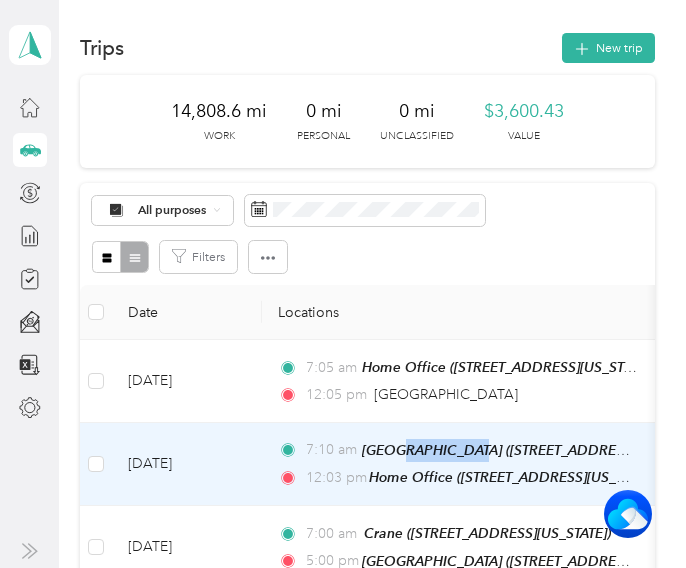 click on "[GEOGRAPHIC_DATA] ([STREET_ADDRESS][PERSON_NAME][US_STATE])" at bounding box center (500, 450) 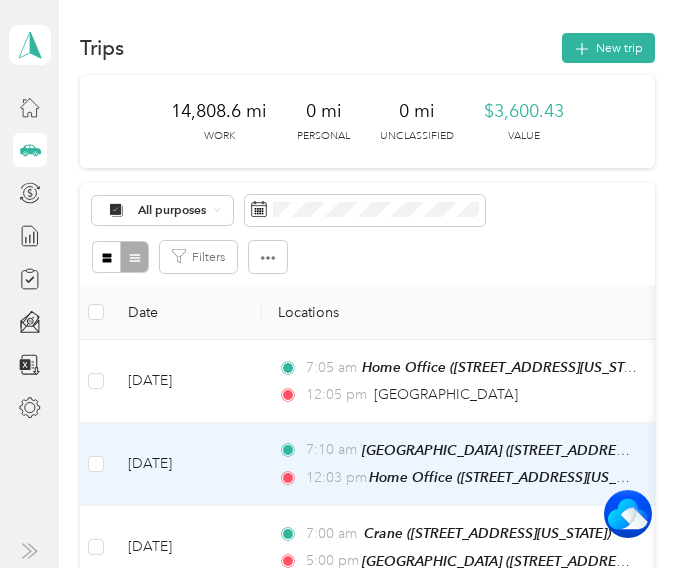click on "[DATE]" at bounding box center [187, 465] 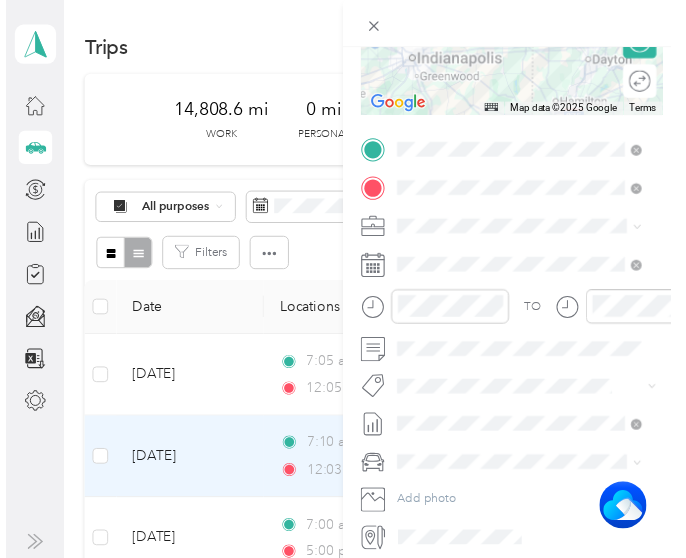 scroll, scrollTop: 312, scrollLeft: 0, axis: vertical 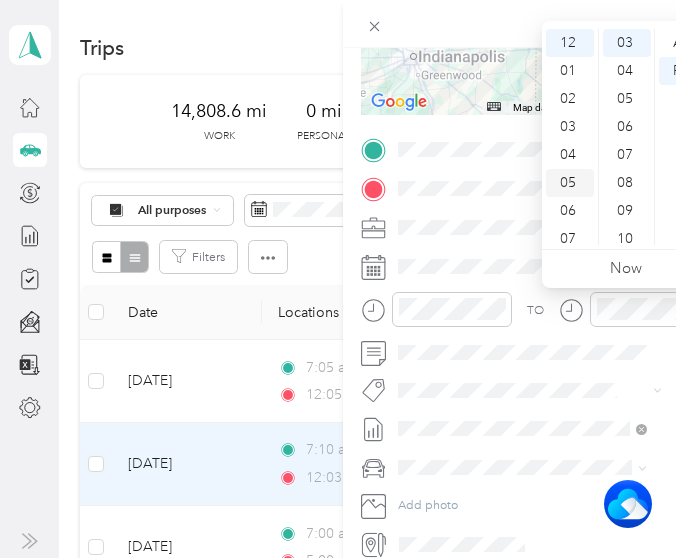 click on "05" at bounding box center (570, 183) 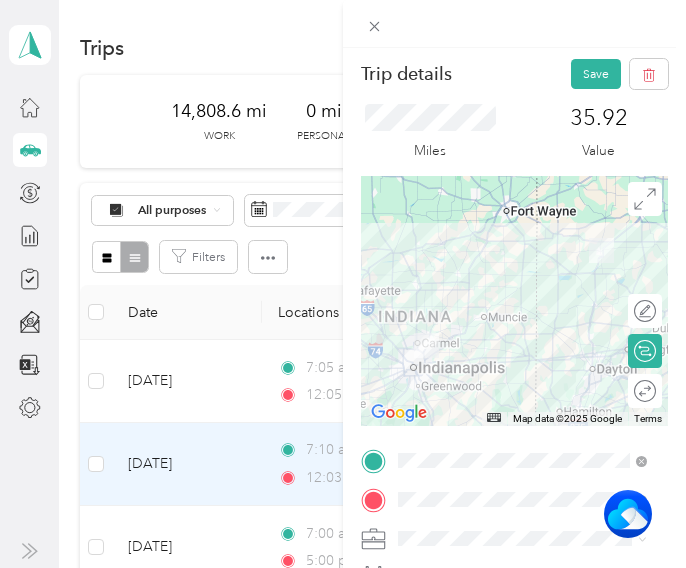 scroll, scrollTop: 0, scrollLeft: 0, axis: both 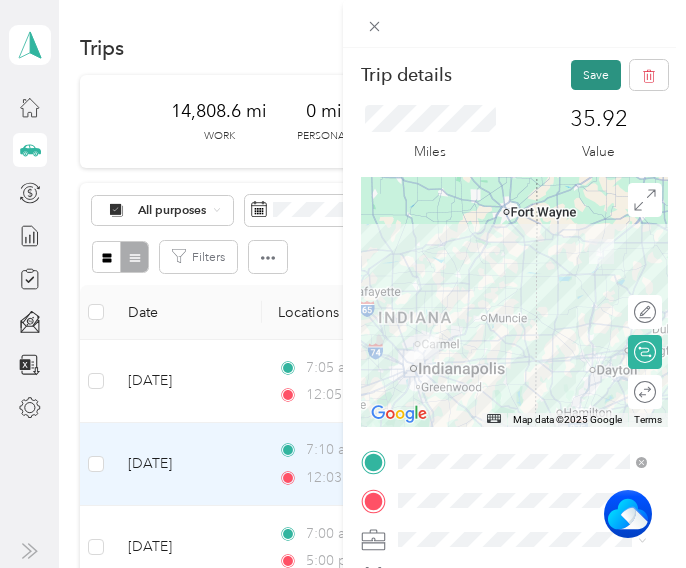 click on "Save" at bounding box center [596, 75] 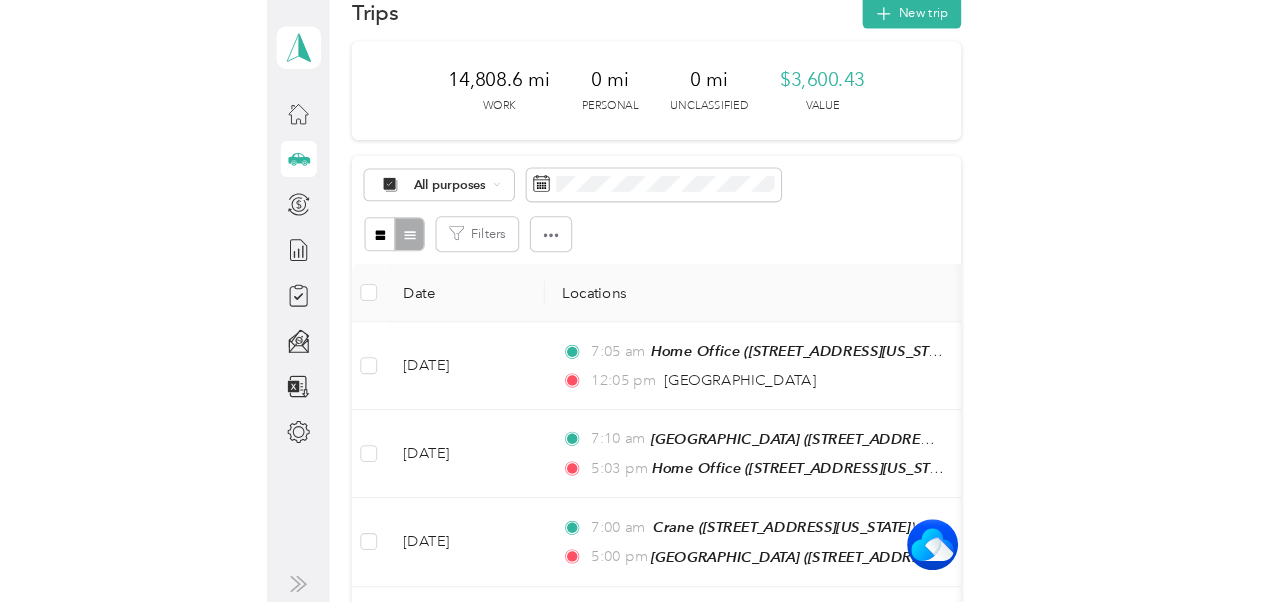 scroll, scrollTop: 0, scrollLeft: 0, axis: both 